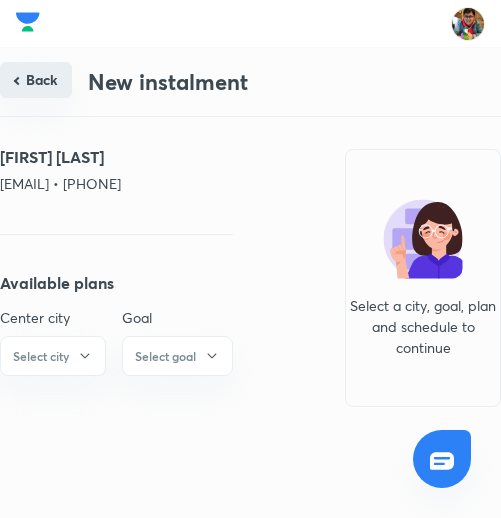 scroll, scrollTop: 0, scrollLeft: 0, axis: both 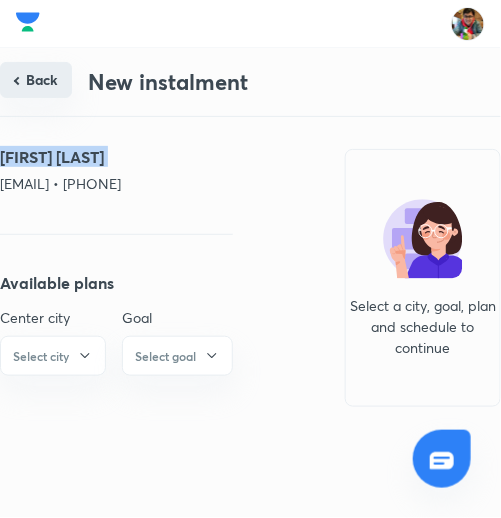 click on "Back" at bounding box center (36, 80) 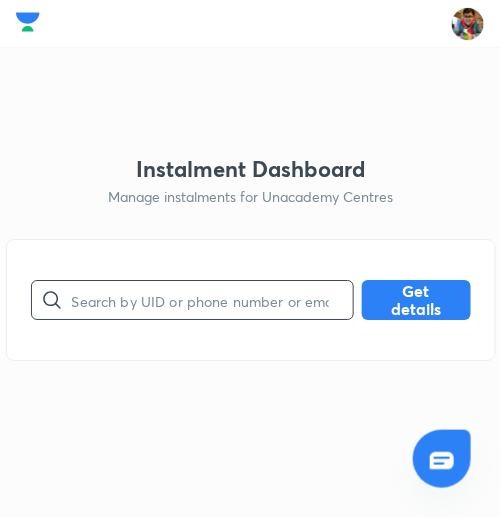 paste on "[LICENSE]" 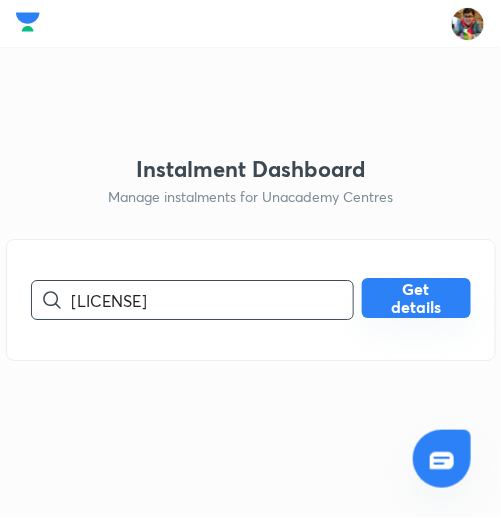 type on "[LICENSE]" 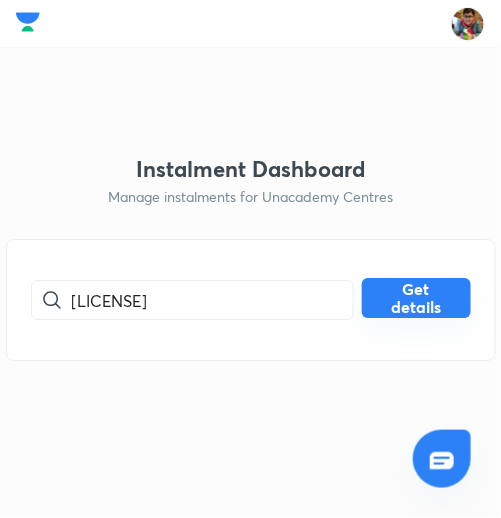 click on "Get details" at bounding box center [416, 299] 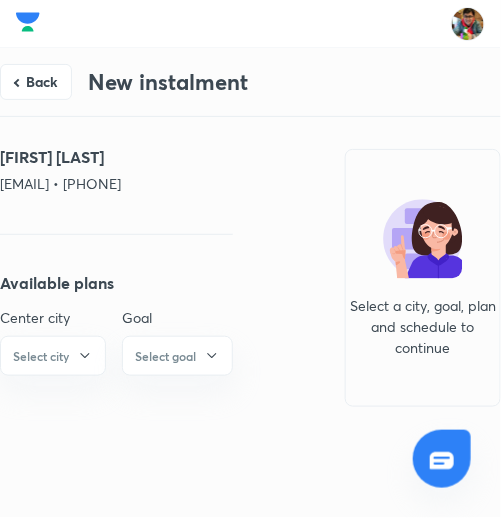 click on "[EMAIL] • [PHONE]" at bounding box center [116, 183] 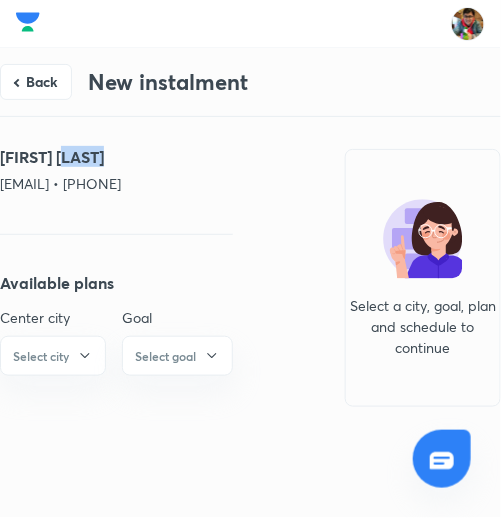 click on "[FIRST] [LAST]" at bounding box center (116, 157) 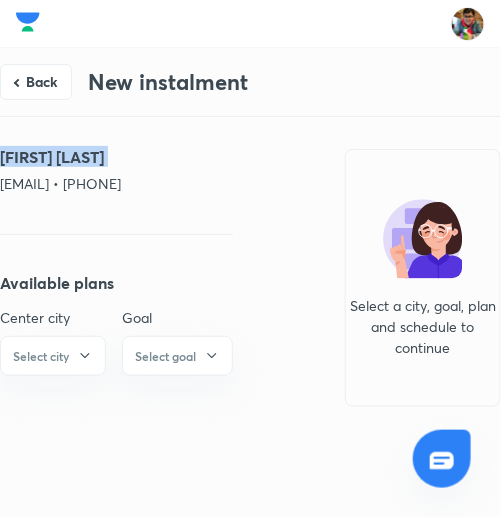 click on "[FIRST] [LAST]" at bounding box center [116, 157] 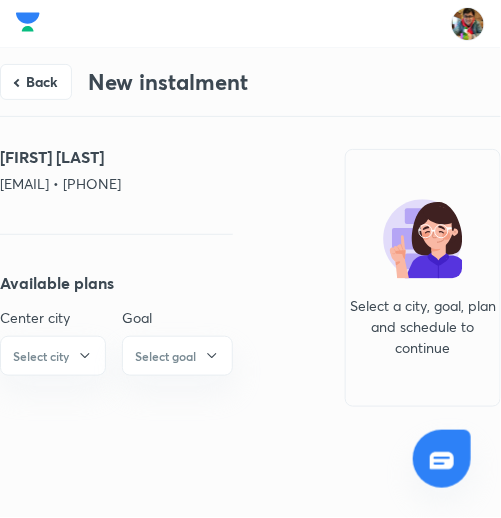 click on "Back New instalment" at bounding box center (250, 82) 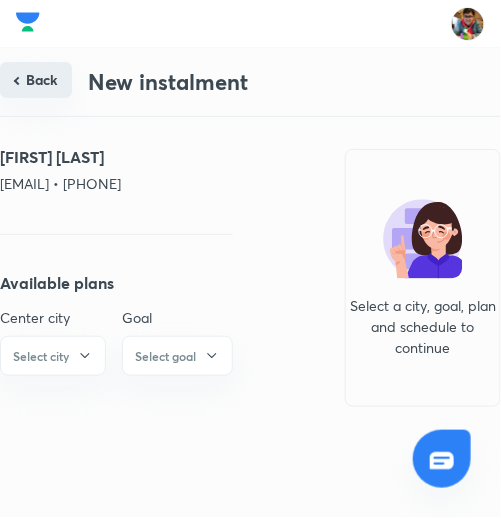 click on "Back" at bounding box center (36, 80) 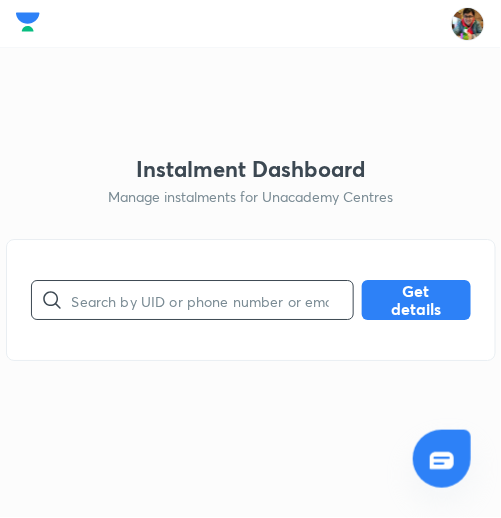 click at bounding box center (212, 300) 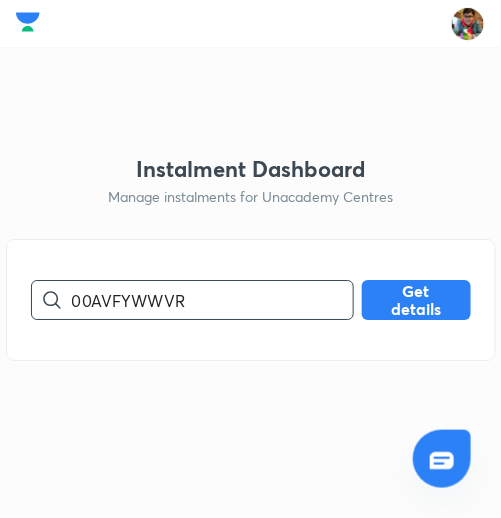 type on "00AVFYWWVR" 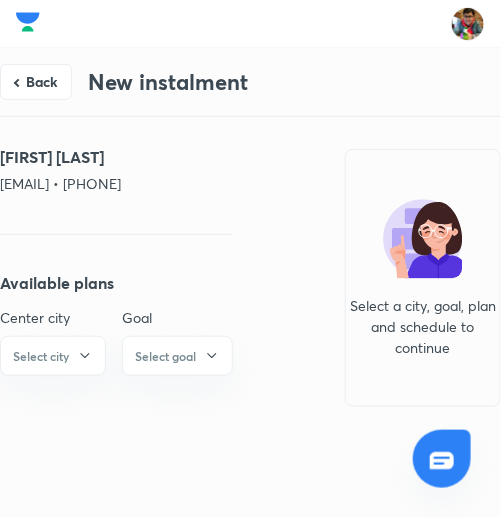 click on "[EMAIL] • [PHONE]" at bounding box center (116, 183) 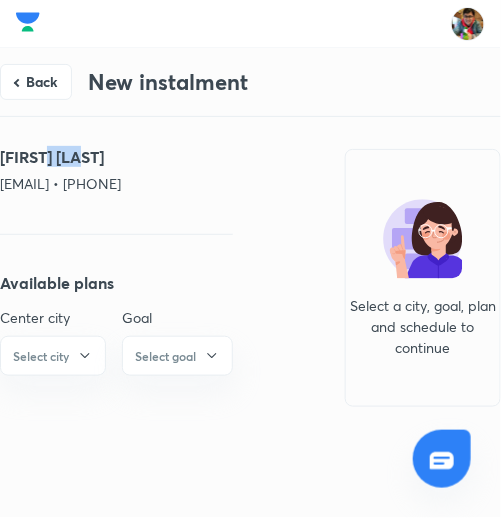 click on "[FIRST] [LAST]" at bounding box center [116, 157] 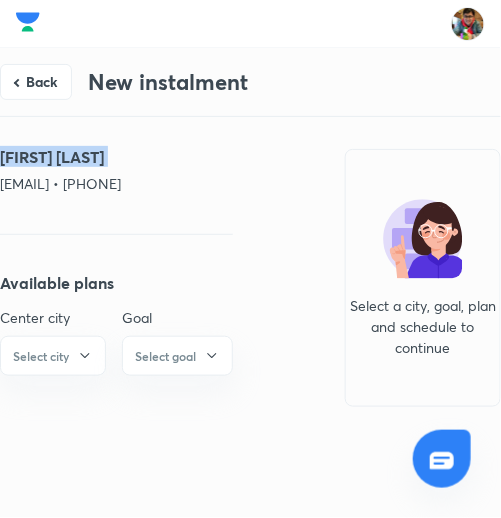 click on "[FIRST] [LAST]" at bounding box center (116, 157) 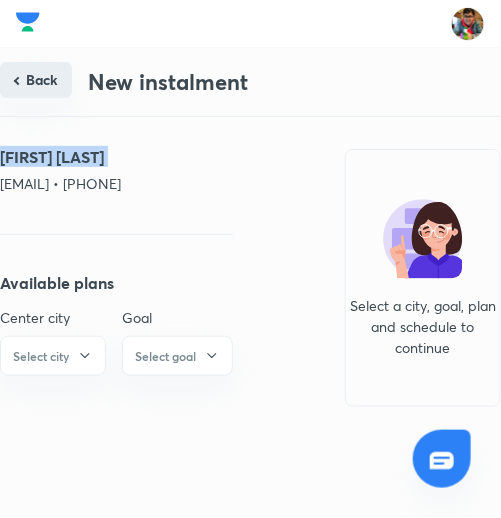 click on "Back" at bounding box center (36, 80) 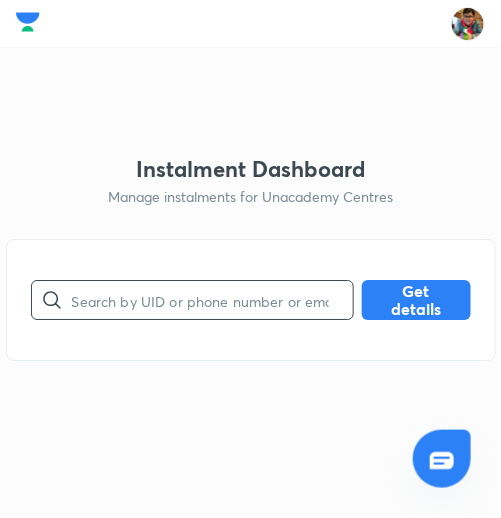click at bounding box center [212, 300] 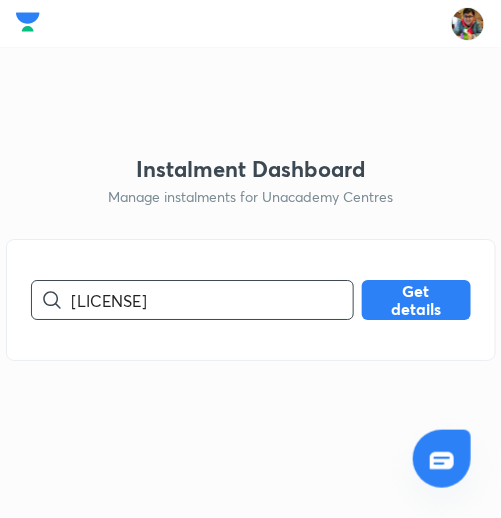 type on "[LICENSE]" 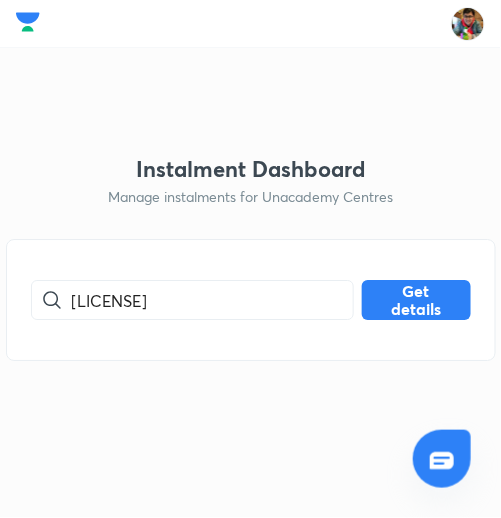 click on "[LICENSE] Get details" at bounding box center (251, 301) 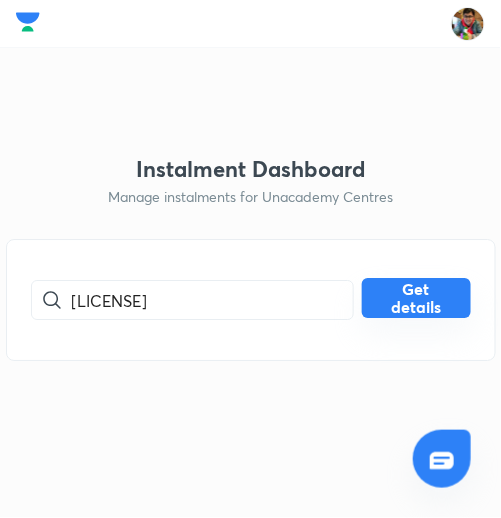 click on "Get details" at bounding box center (416, 299) 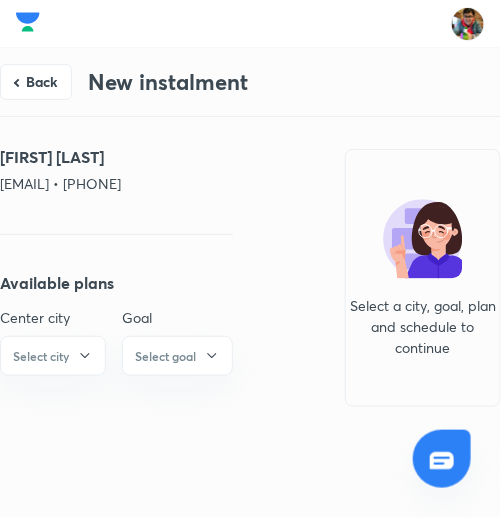 click on "[EMAIL] • [PHONE]" at bounding box center (116, 183) 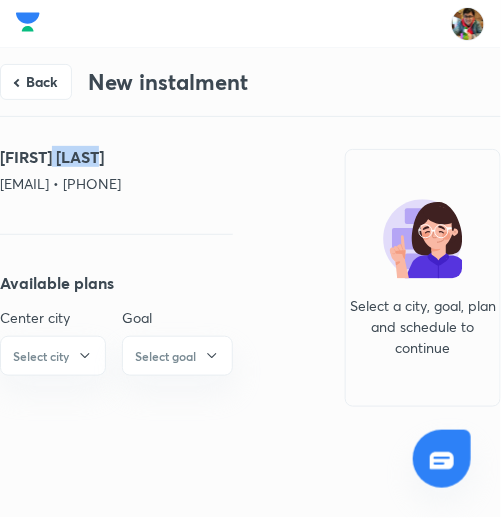 click on "[FIRST] [LAST]" at bounding box center (116, 157) 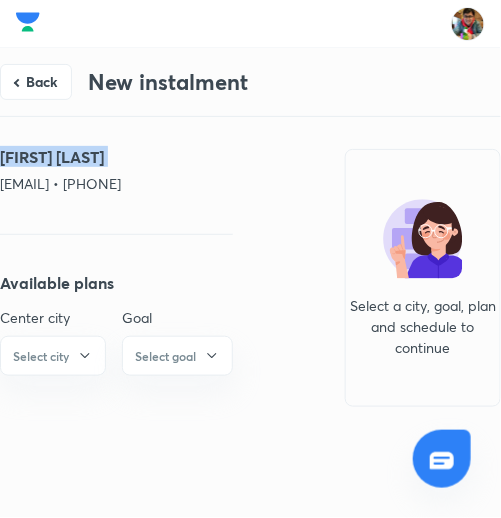 click on "[FIRST] [LAST]" at bounding box center (116, 157) 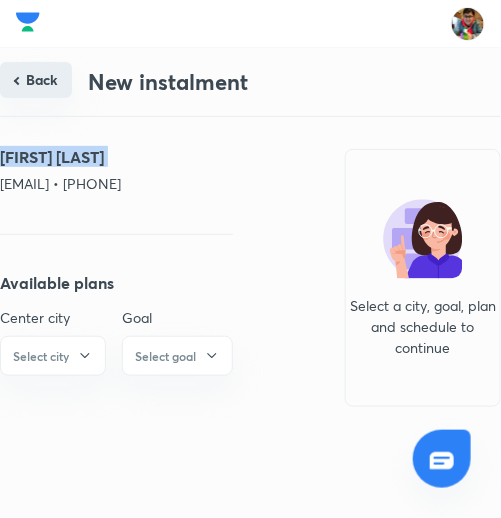click on "Back" at bounding box center (36, 80) 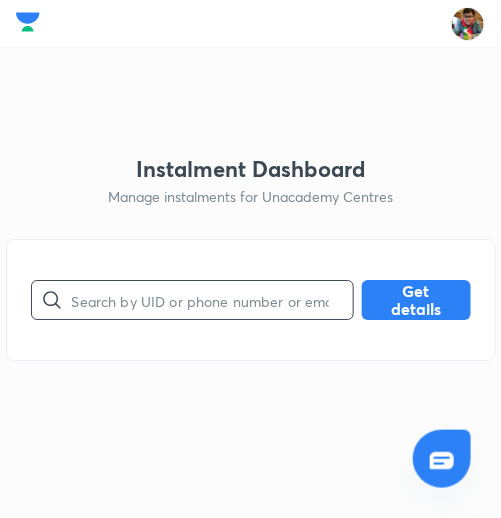 click at bounding box center (212, 300) 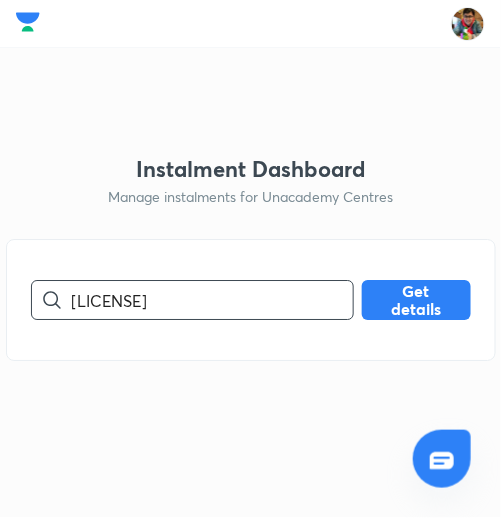 type on "[LICENSE]" 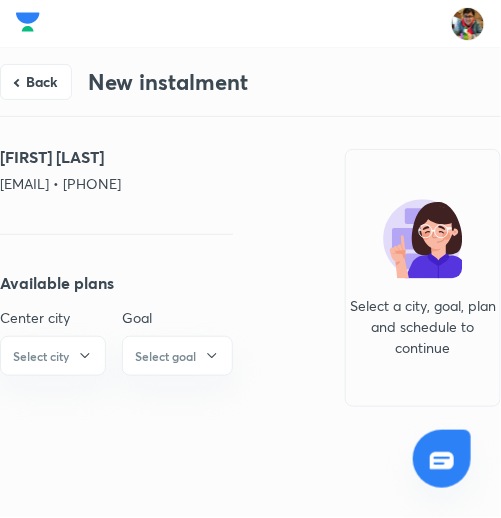 click on "[EMAIL] • [PHONE]" at bounding box center [116, 183] 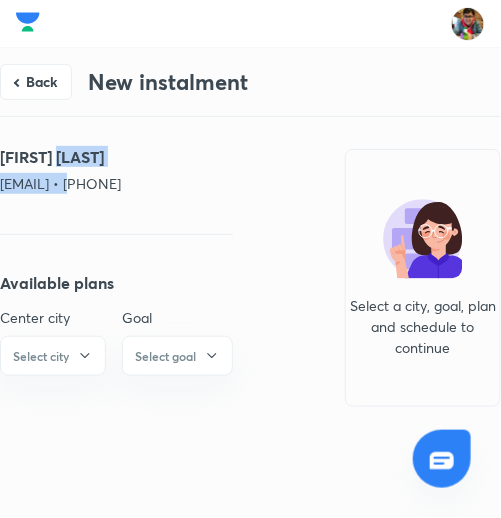 click on "[FIRST] [LAST] [EMAIL] • [PHONE]" at bounding box center [116, 179] 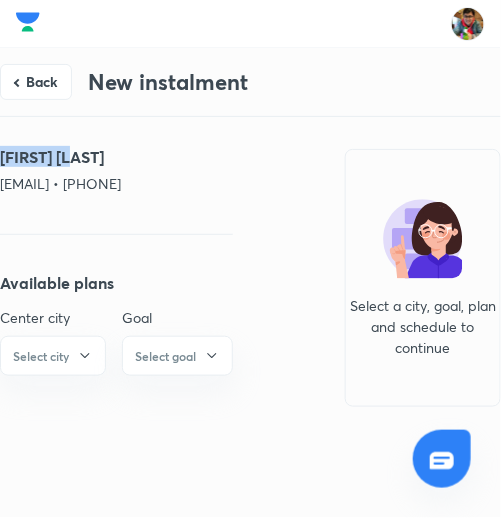 click on "[FIRST] [LAST]" at bounding box center (116, 157) 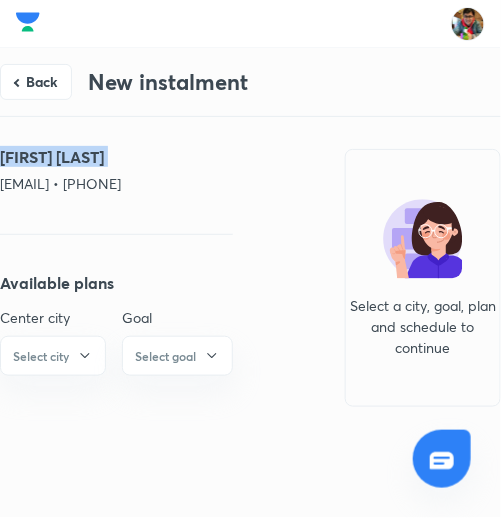 click on "[FIRST] [LAST]" at bounding box center (116, 157) 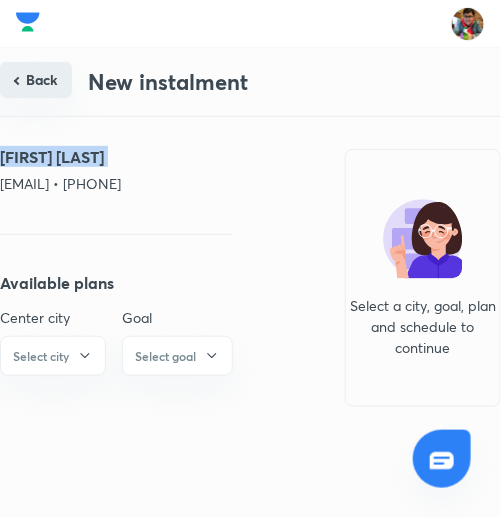 click on "Back" at bounding box center [36, 80] 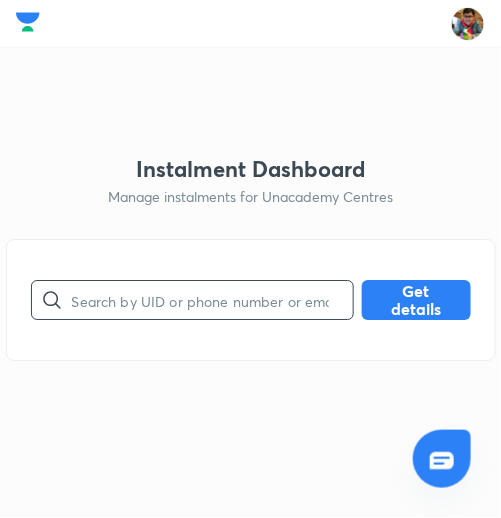 click at bounding box center (212, 300) 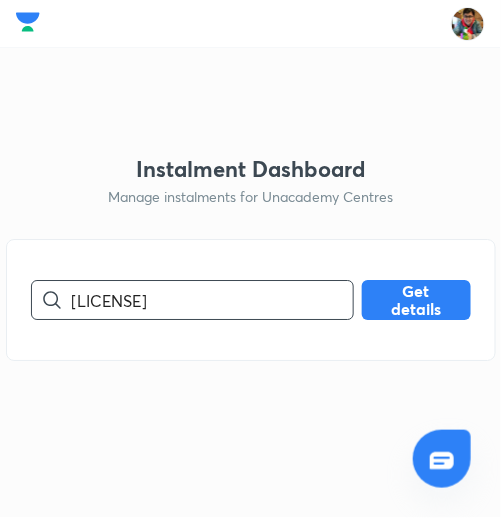 type on "[LICENSE]" 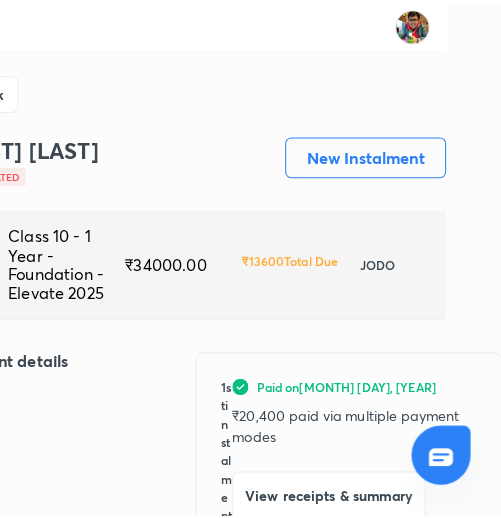 scroll, scrollTop: 0, scrollLeft: 0, axis: both 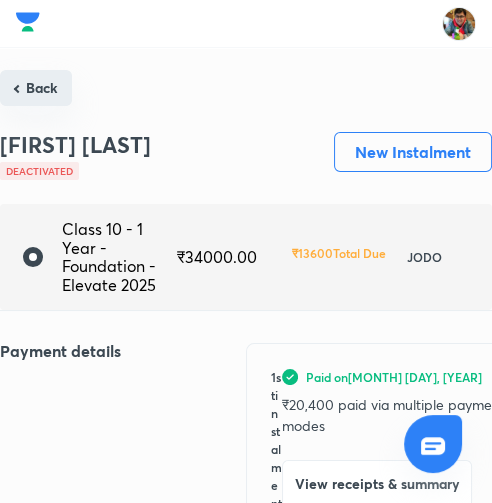 click on "Back" at bounding box center [36, 88] 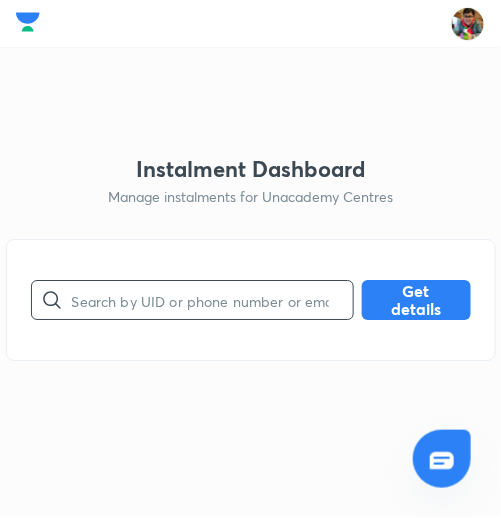 click at bounding box center (212, 300) 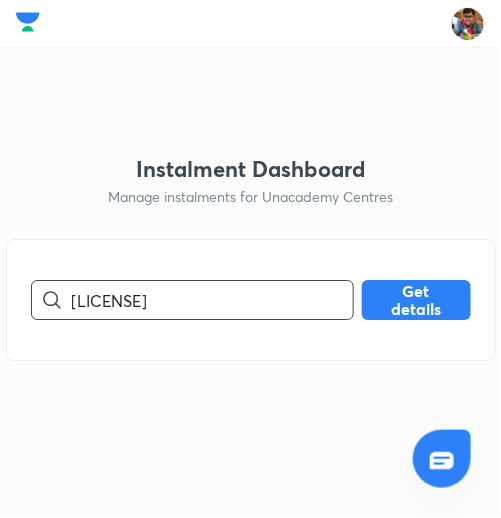 type on "[LICENSE]" 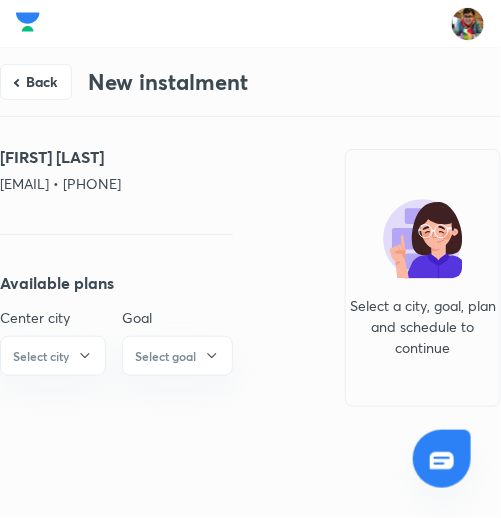 click on "[EMAIL] • [PHONE]" at bounding box center [116, 183] 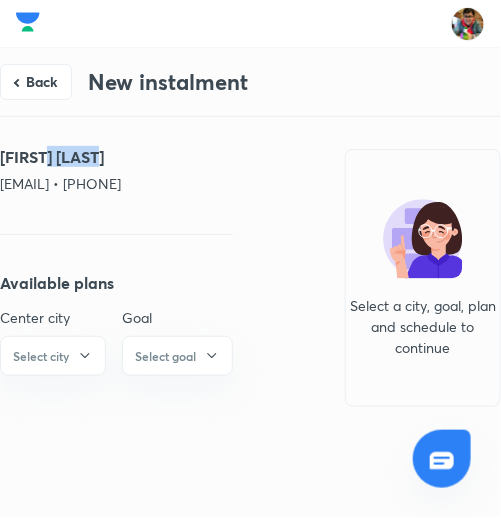 click on "[FIRST] [LAST]" at bounding box center (116, 157) 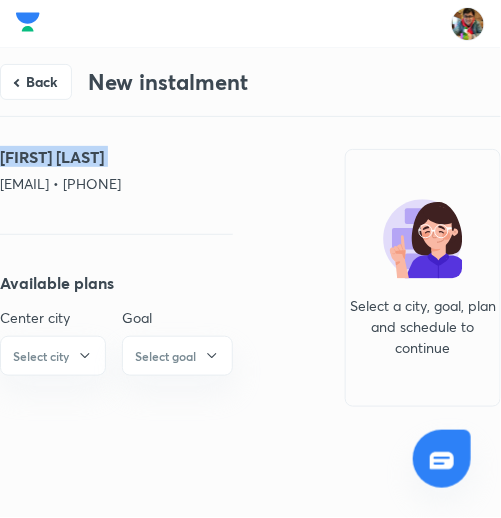 click on "[FIRST] [LAST]" at bounding box center [116, 157] 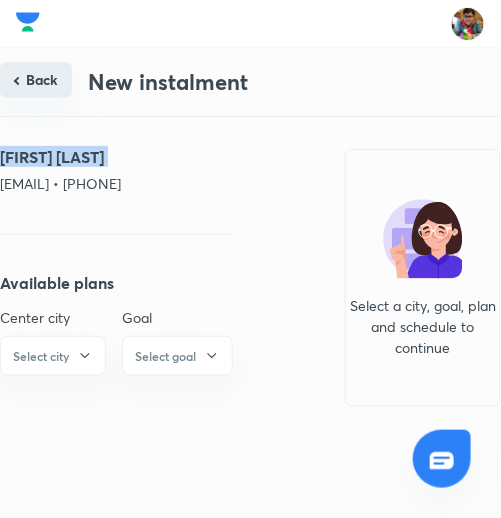 click on "Back" at bounding box center (36, 80) 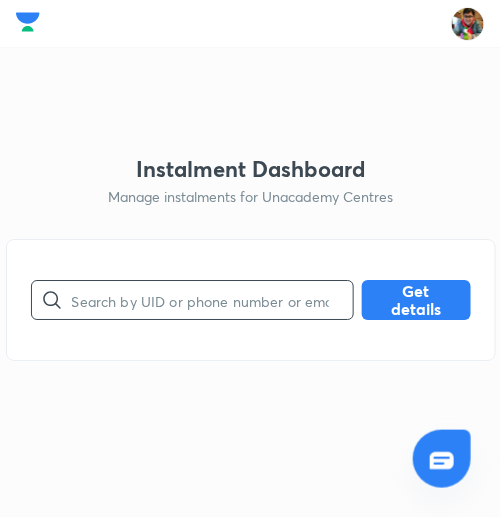 click at bounding box center (212, 300) 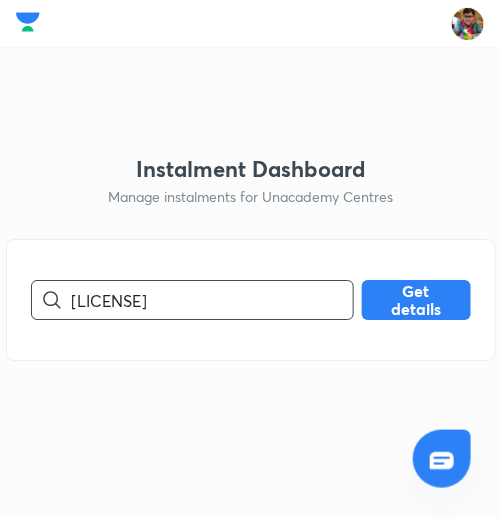 type on "[LICENSE]" 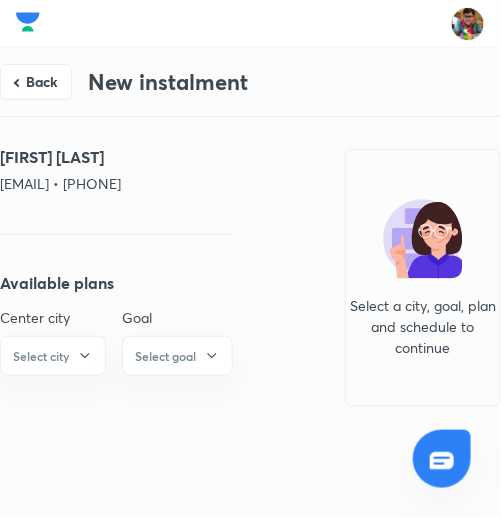 click on "[FIRST] [LAST] [EMAIL] • [PHONE]" at bounding box center [116, 179] 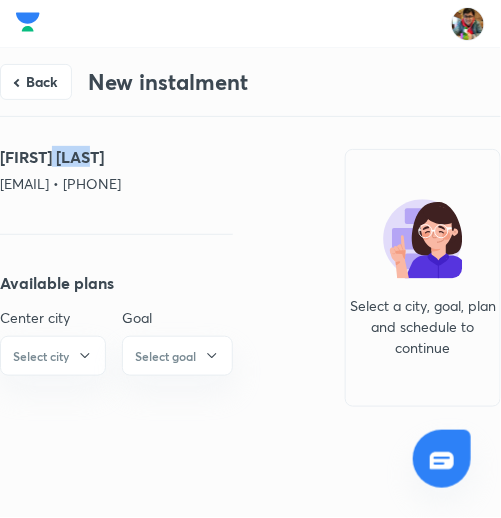 click on "[FIRST] [LAST]" at bounding box center [116, 157] 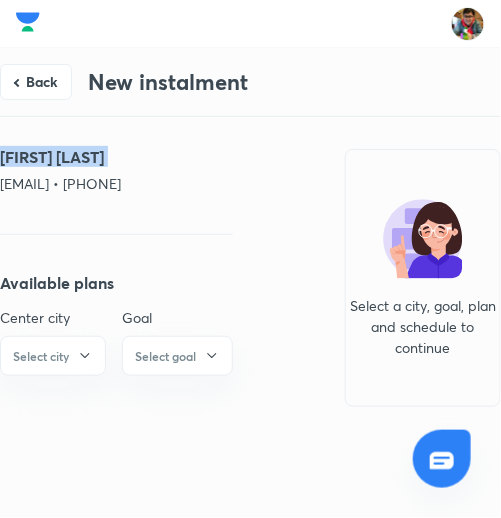 click on "[FIRST] [LAST]" at bounding box center (116, 157) 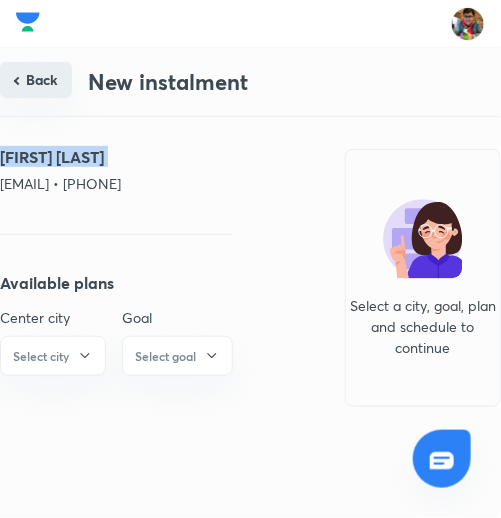 click on "Back" at bounding box center (36, 80) 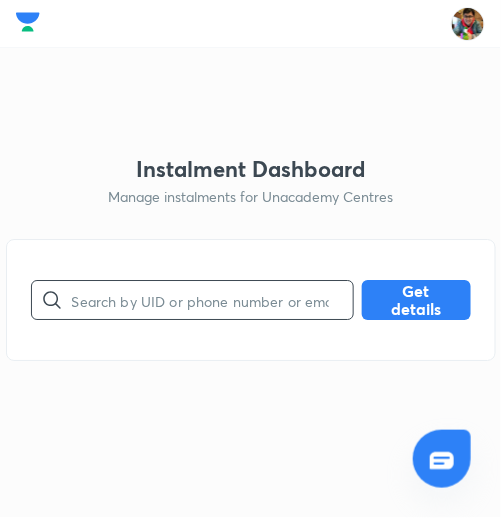 click at bounding box center (212, 300) 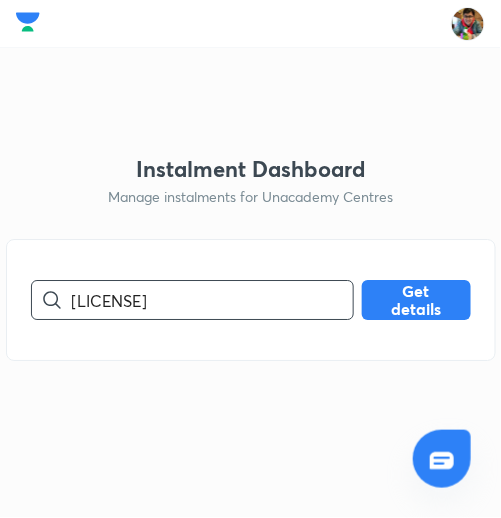type on "[LICENSE]" 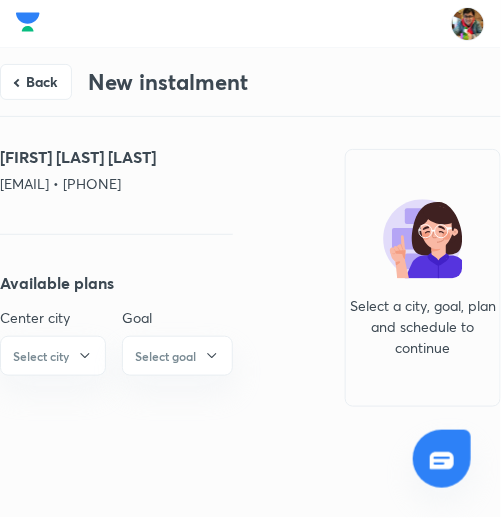 click on "[EMAIL] • [PHONE]" at bounding box center (116, 183) 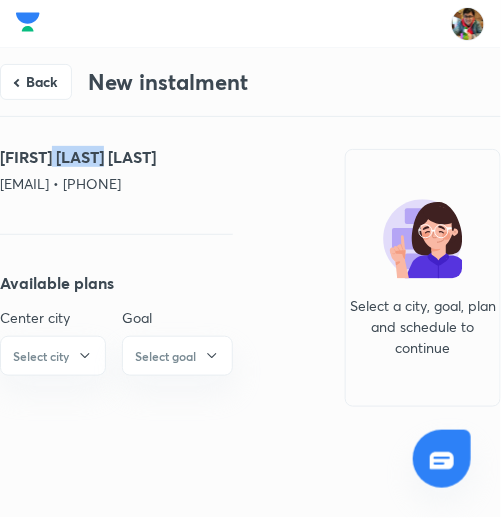 click on "[FIRST] [LAST] [LAST]" at bounding box center (116, 157) 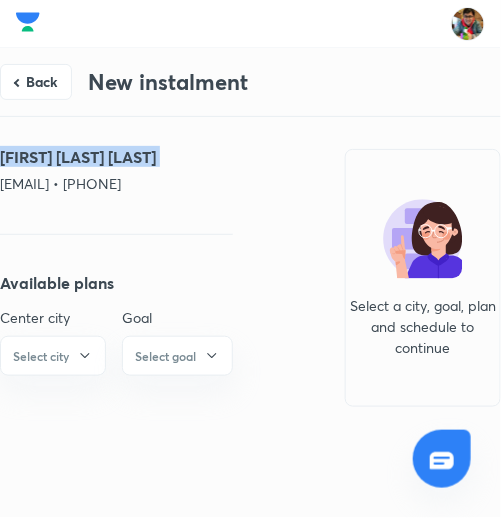 click on "[FIRST] [LAST] [LAST]" at bounding box center (116, 157) 